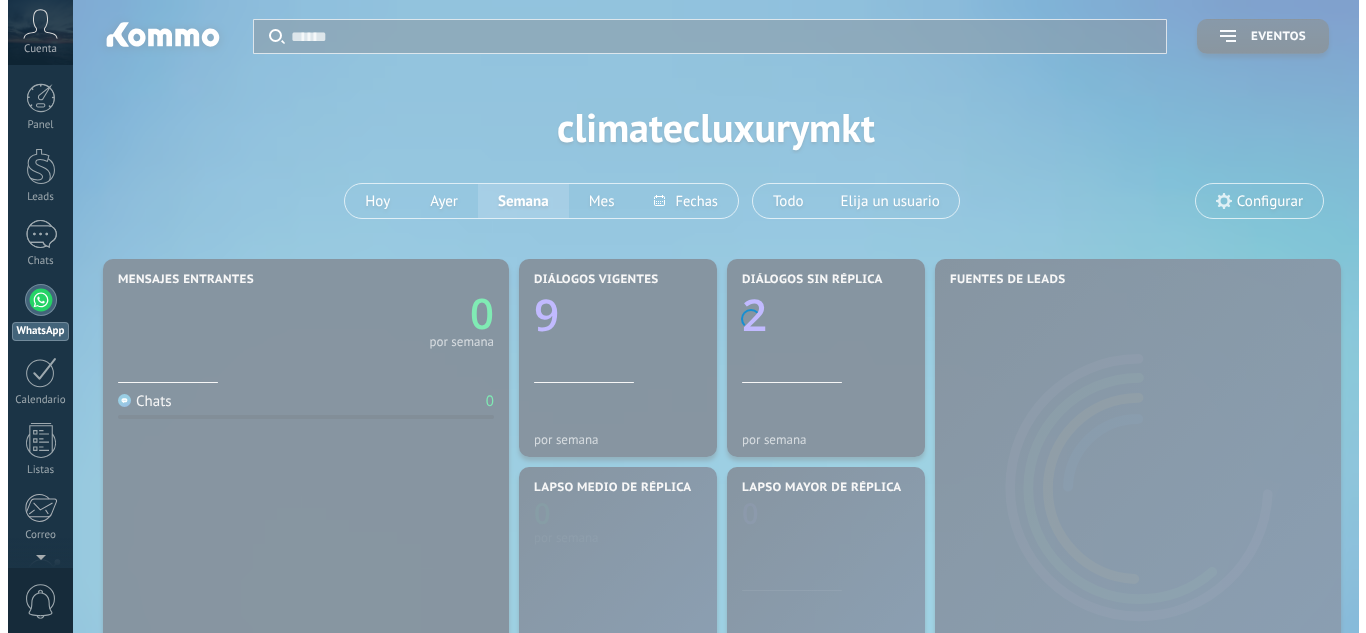 scroll, scrollTop: 0, scrollLeft: 0, axis: both 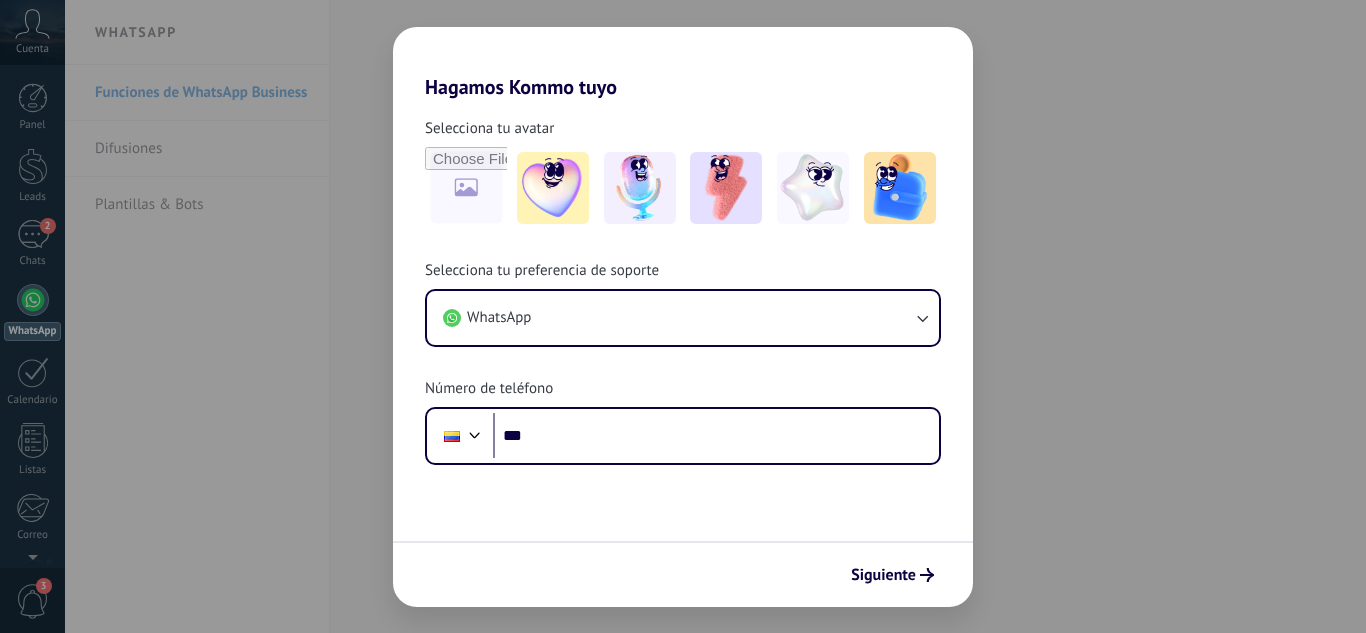 click on "Hagamos Kommo tuyo Selecciona tu avatar Selecciona tu preferencia de soporte WhatsApp Número de teléfono Phone *** Siguiente" at bounding box center [683, 316] 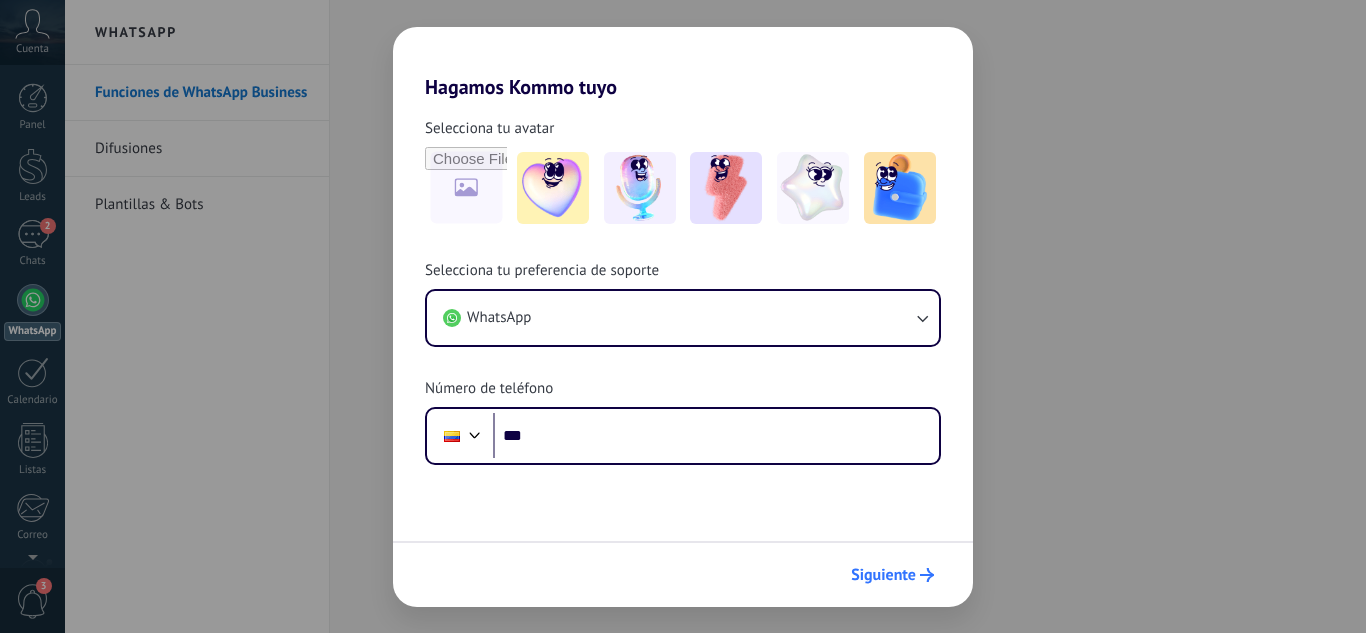 click on "Siguiente" at bounding box center [883, 575] 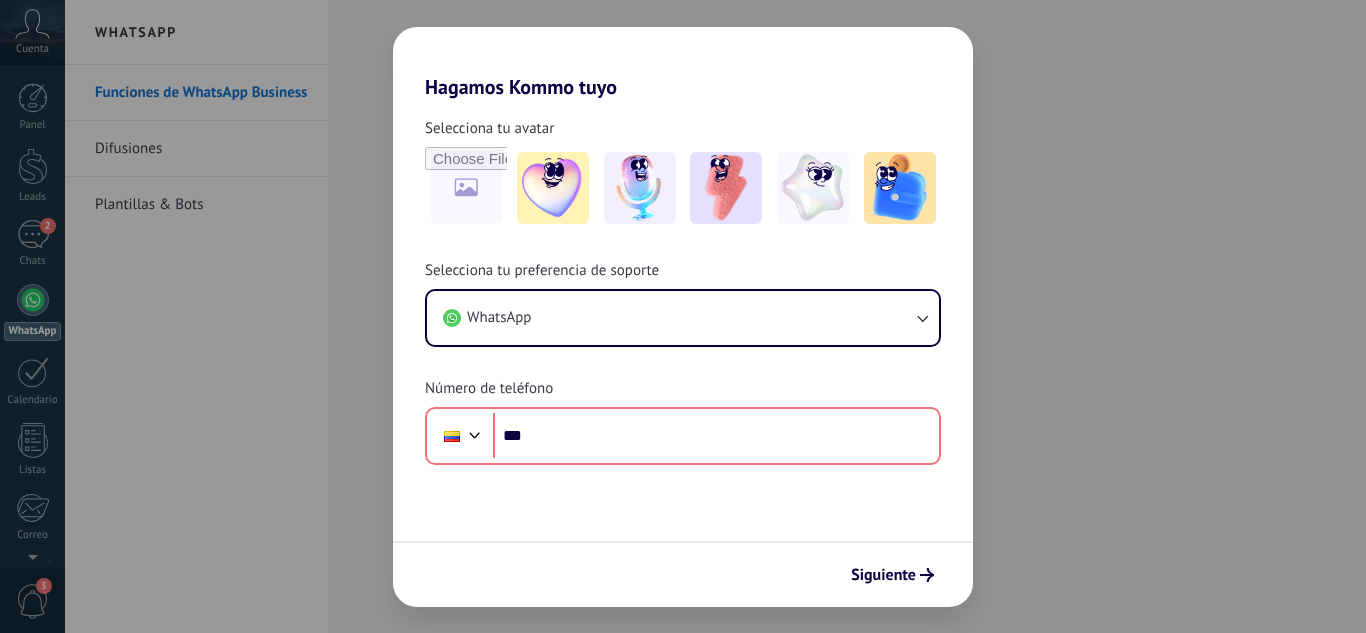 click on "Hagamos Kommo tuyo Selecciona tu avatar Selecciona tu preferencia de soporte WhatsApp Número de teléfono Phone *** Siguiente" at bounding box center (683, 316) 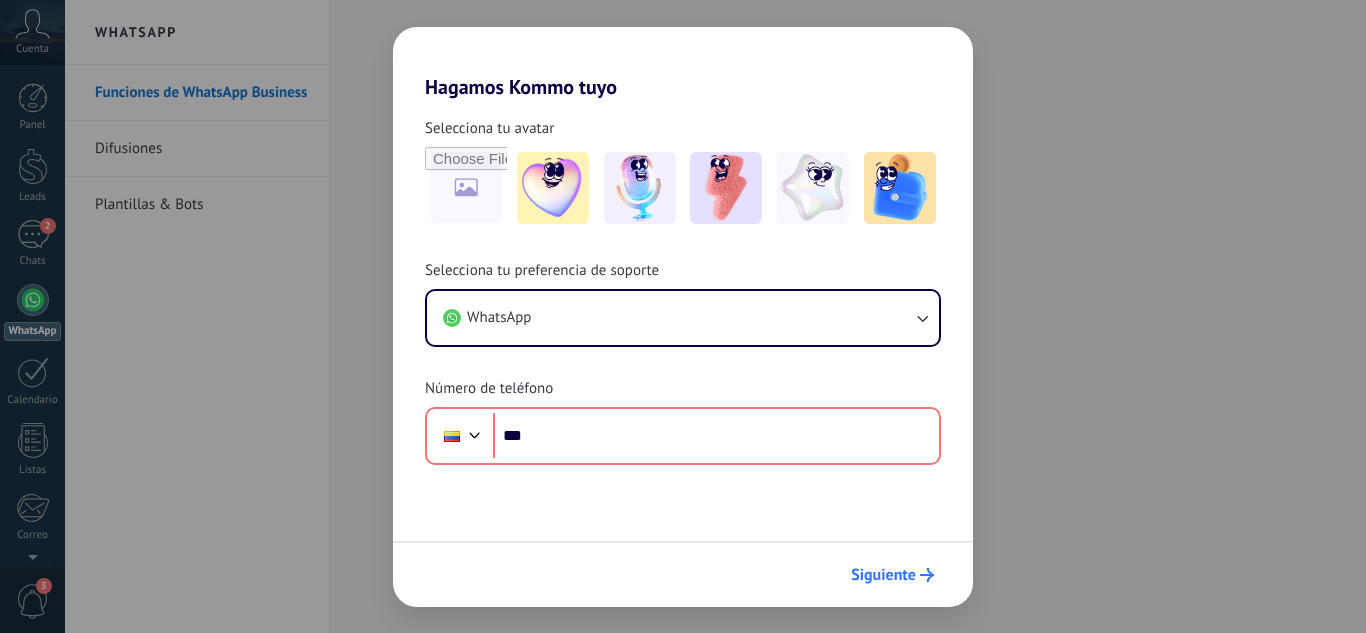click on "Siguiente" at bounding box center [883, 575] 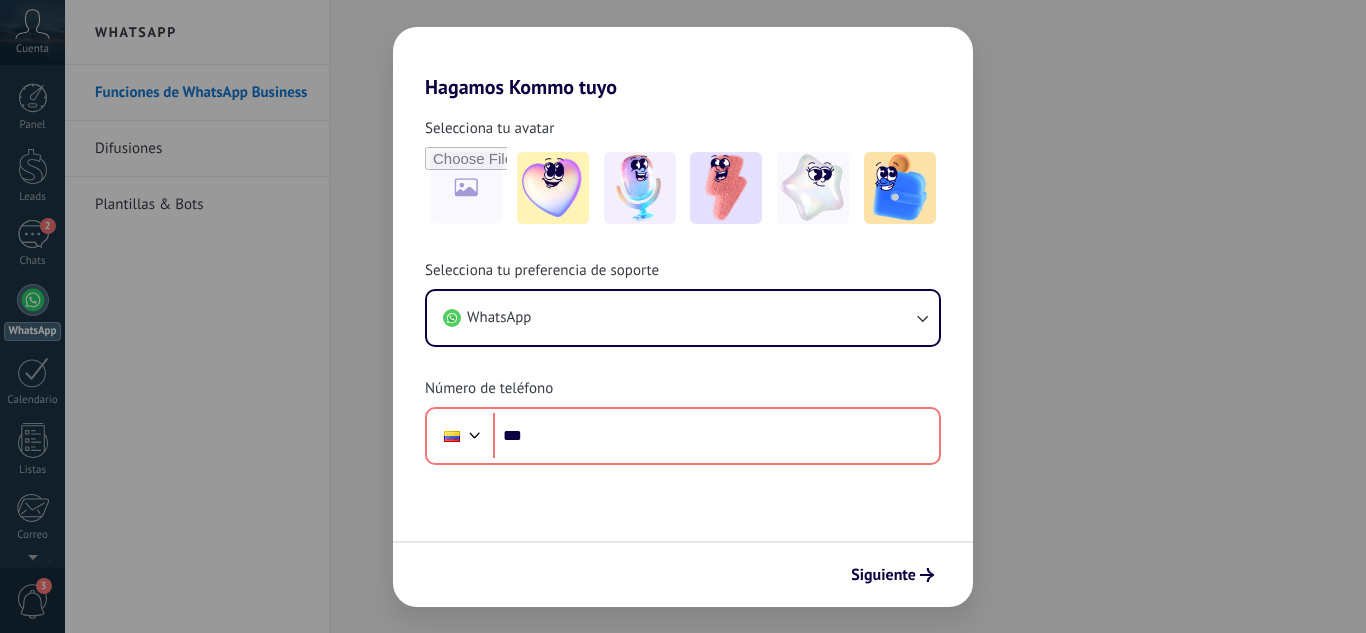 click on "Hagamos Kommo tuyo Selecciona tu avatar Selecciona tu preferencia de soporte WhatsApp Número de teléfono Phone *** Siguiente" at bounding box center (683, 316) 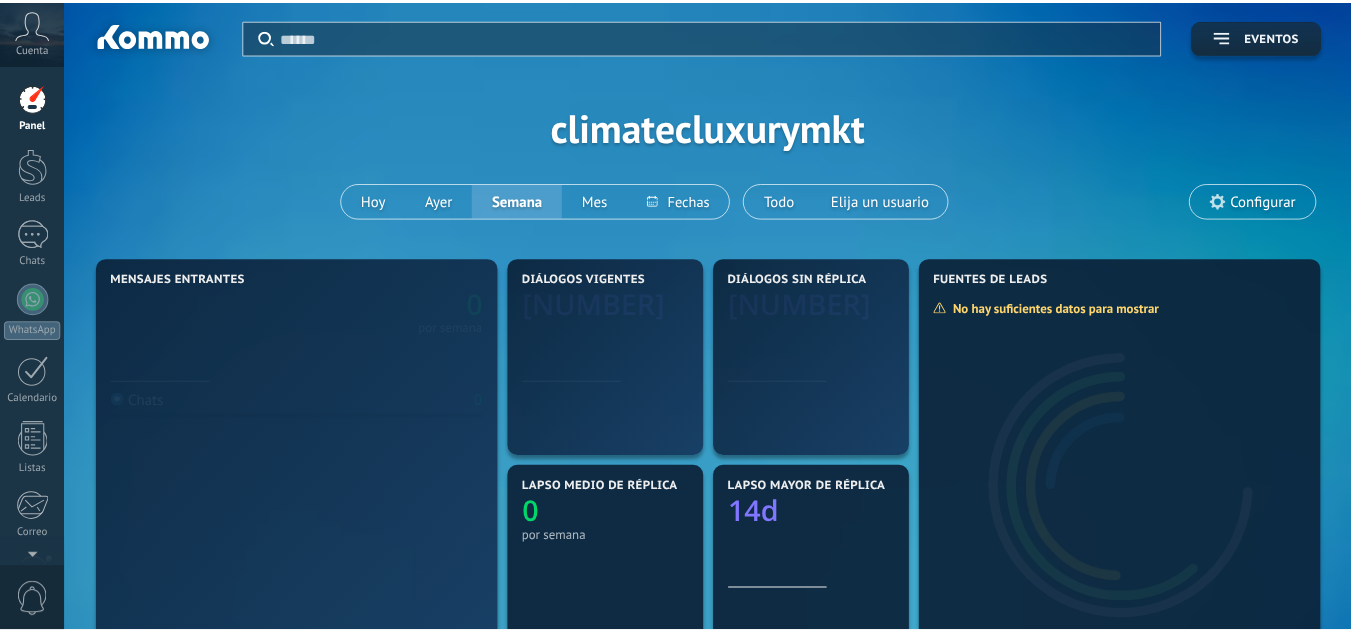 scroll, scrollTop: 0, scrollLeft: 0, axis: both 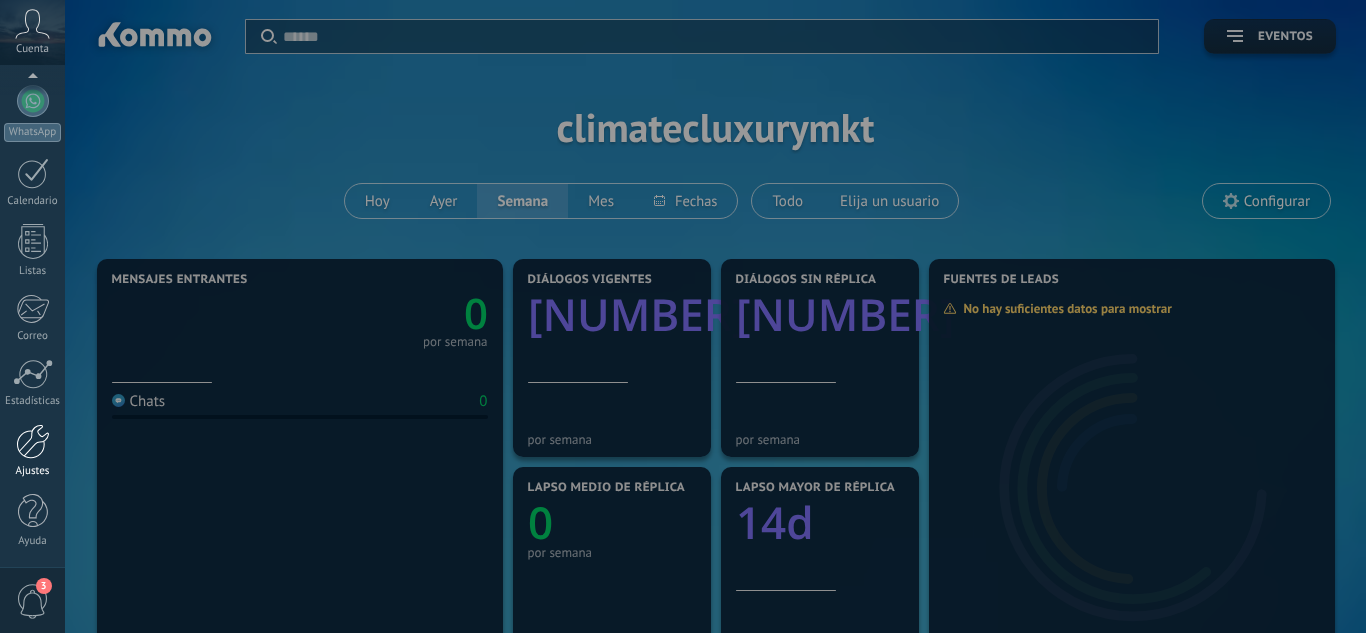 click at bounding box center (33, 441) 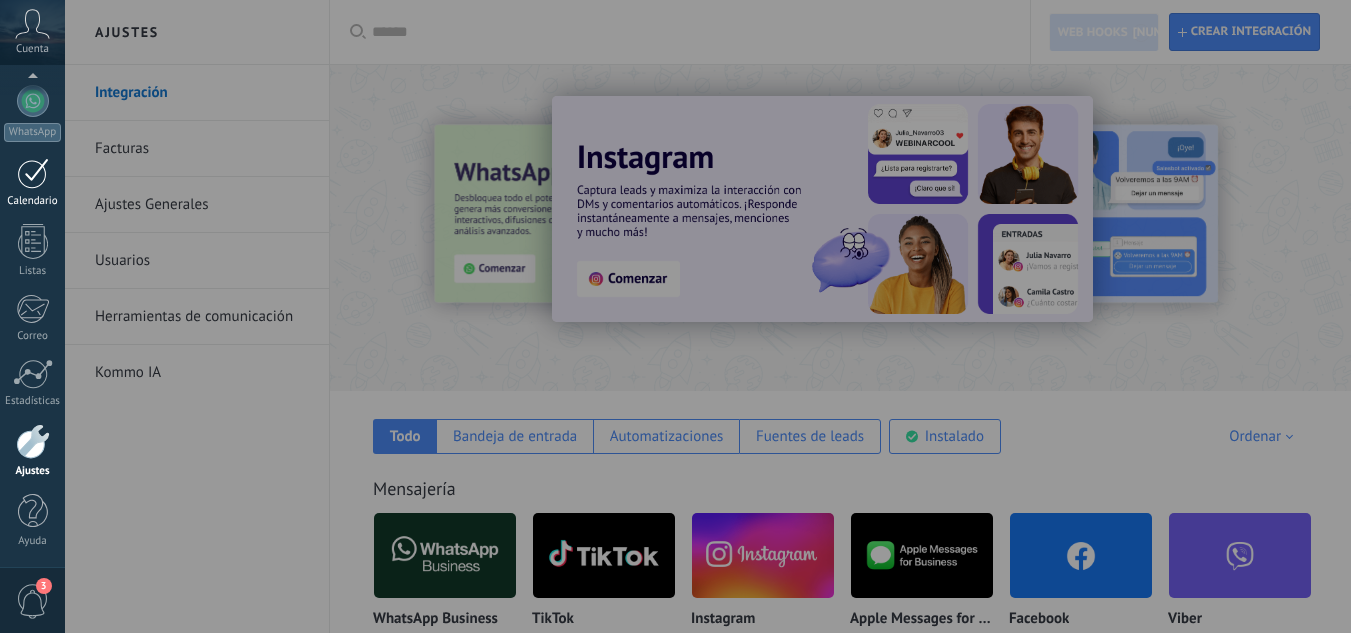 click at bounding box center [33, 173] 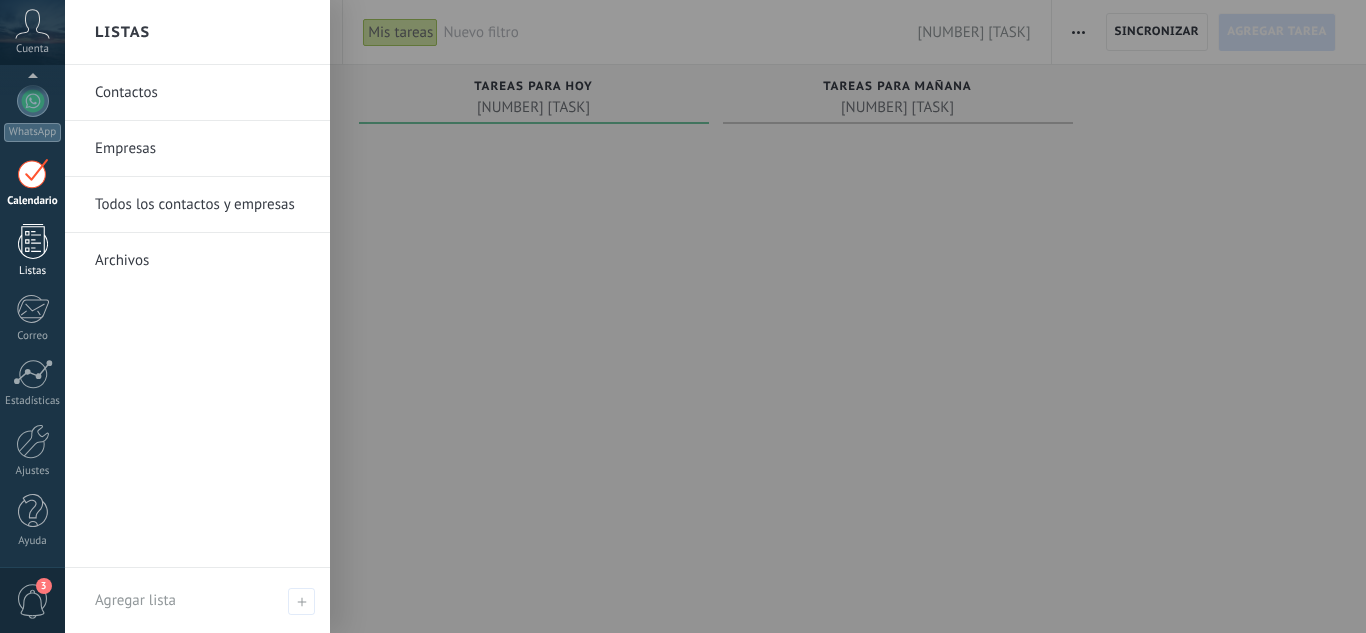 click on "Listas" at bounding box center (33, 271) 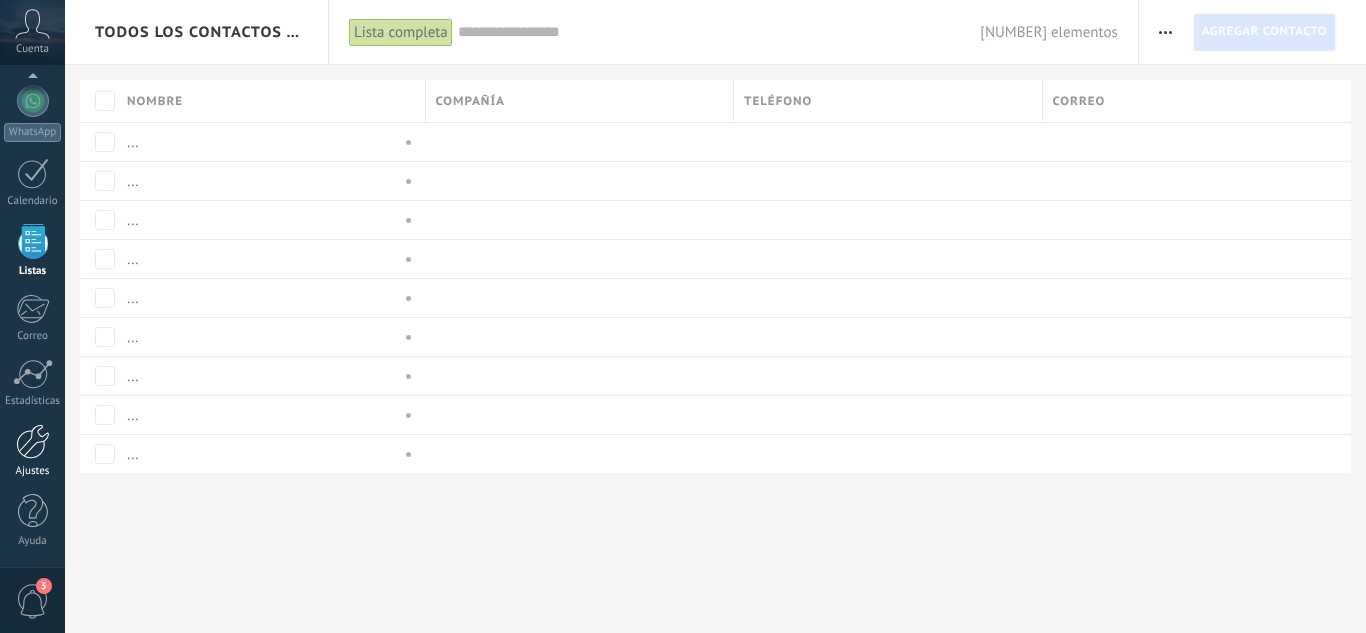 click at bounding box center (33, 441) 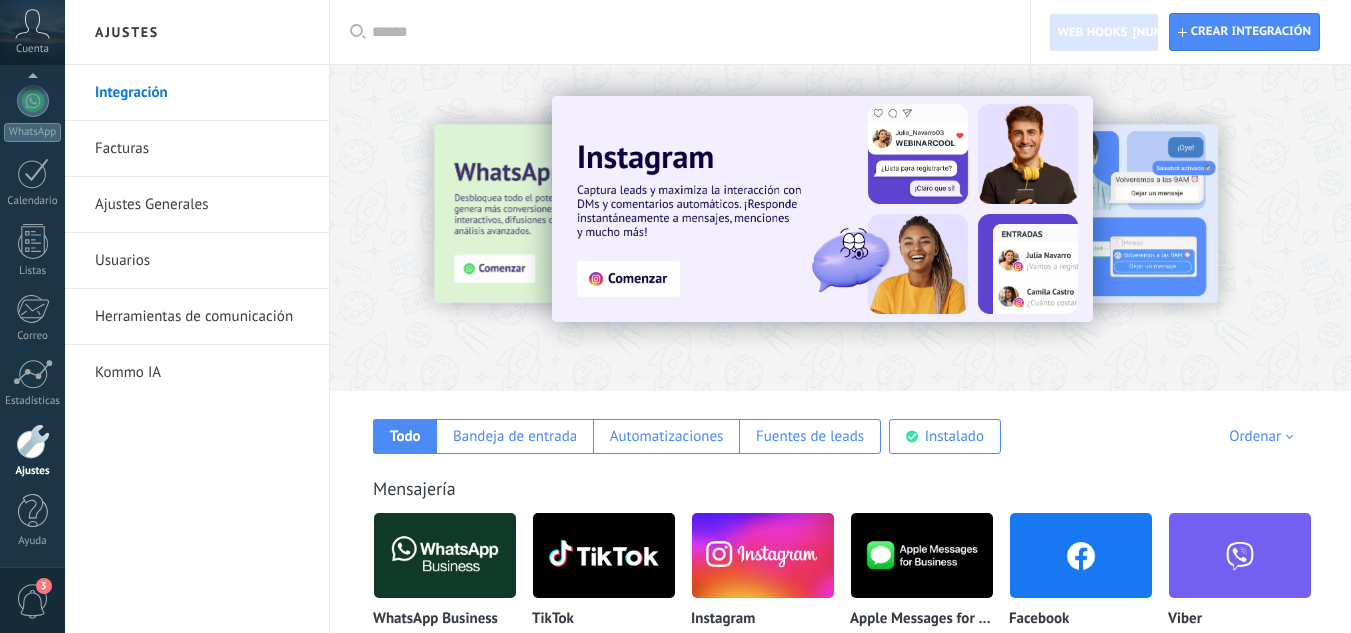 click on "Facturas" at bounding box center [202, 149] 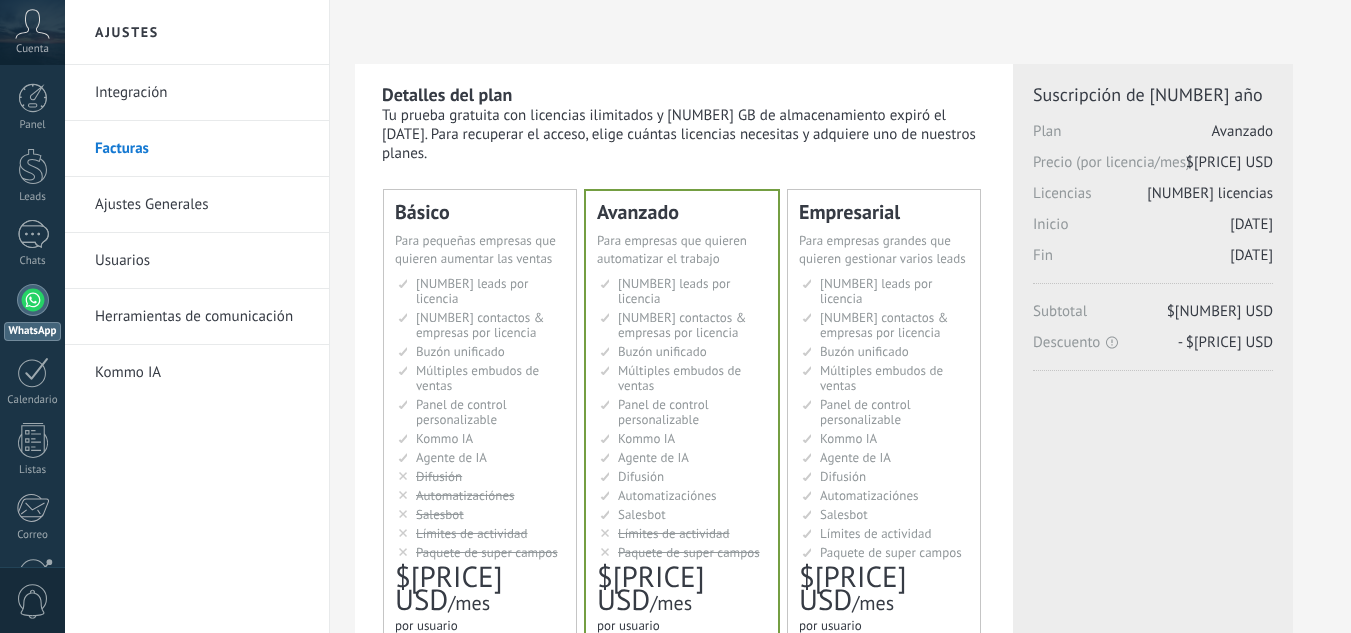 scroll, scrollTop: 0, scrollLeft: 0, axis: both 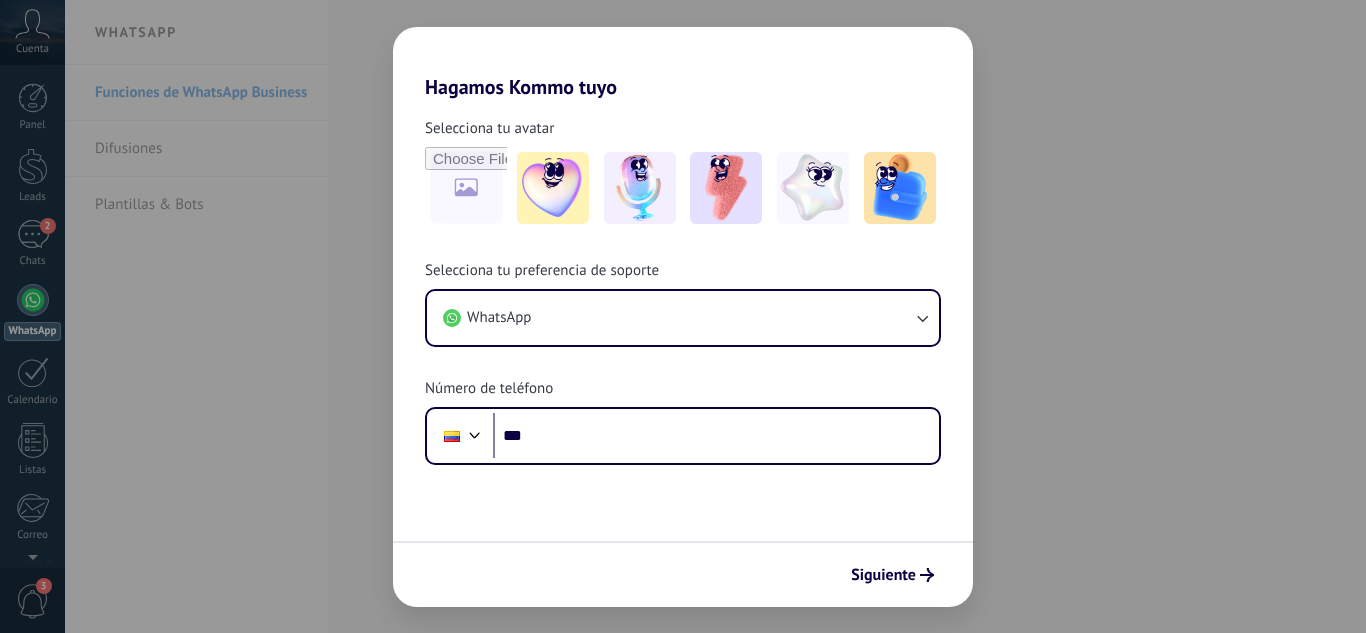 click on "Hagamos Kommo tuyo Selecciona tu avatar Selecciona tu preferencia de soporte WhatsApp Número de teléfono Phone *** Siguiente" at bounding box center [683, 316] 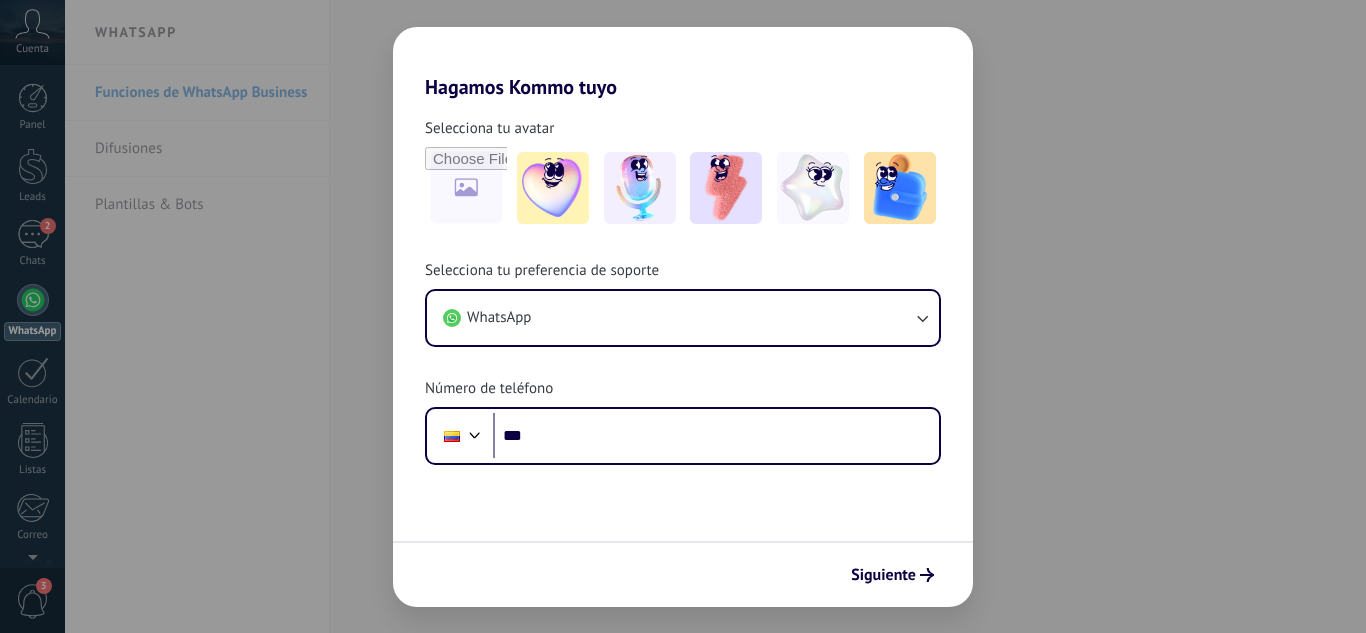 click on "Hagamos Kommo tuyo Selecciona tu avatar Selecciona tu preferencia de soporte WhatsApp Número de teléfono Phone *** Siguiente" at bounding box center (683, 316) 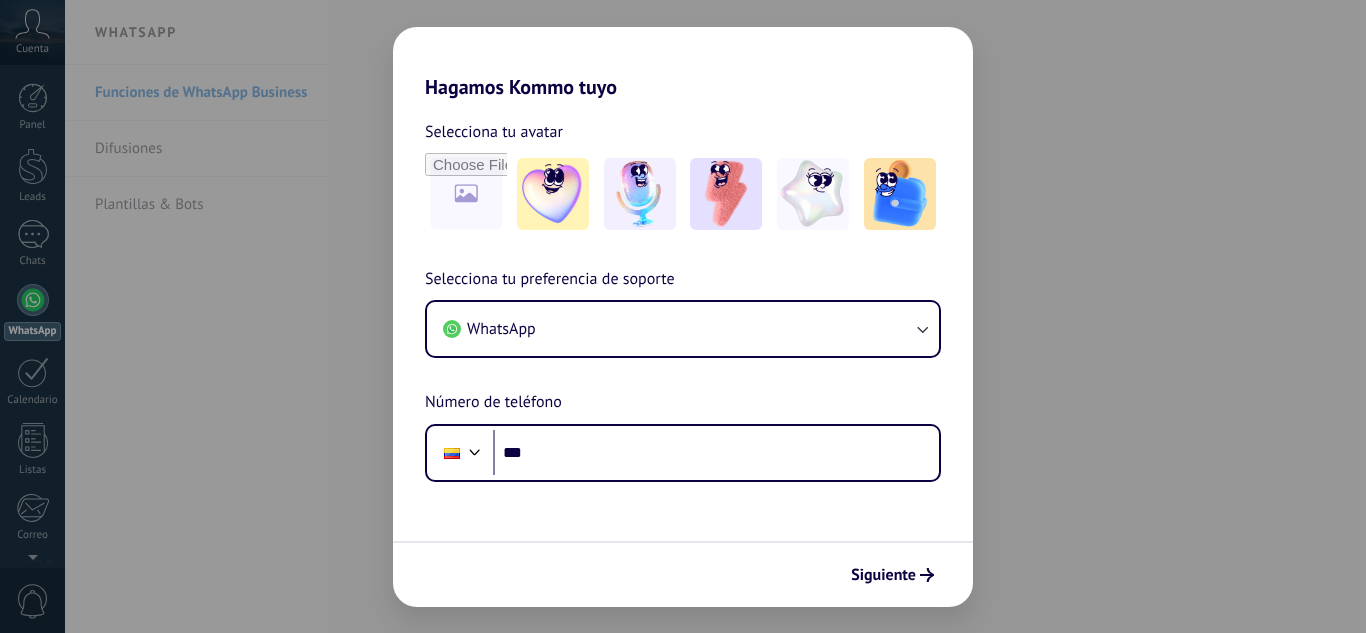 scroll, scrollTop: 0, scrollLeft: 0, axis: both 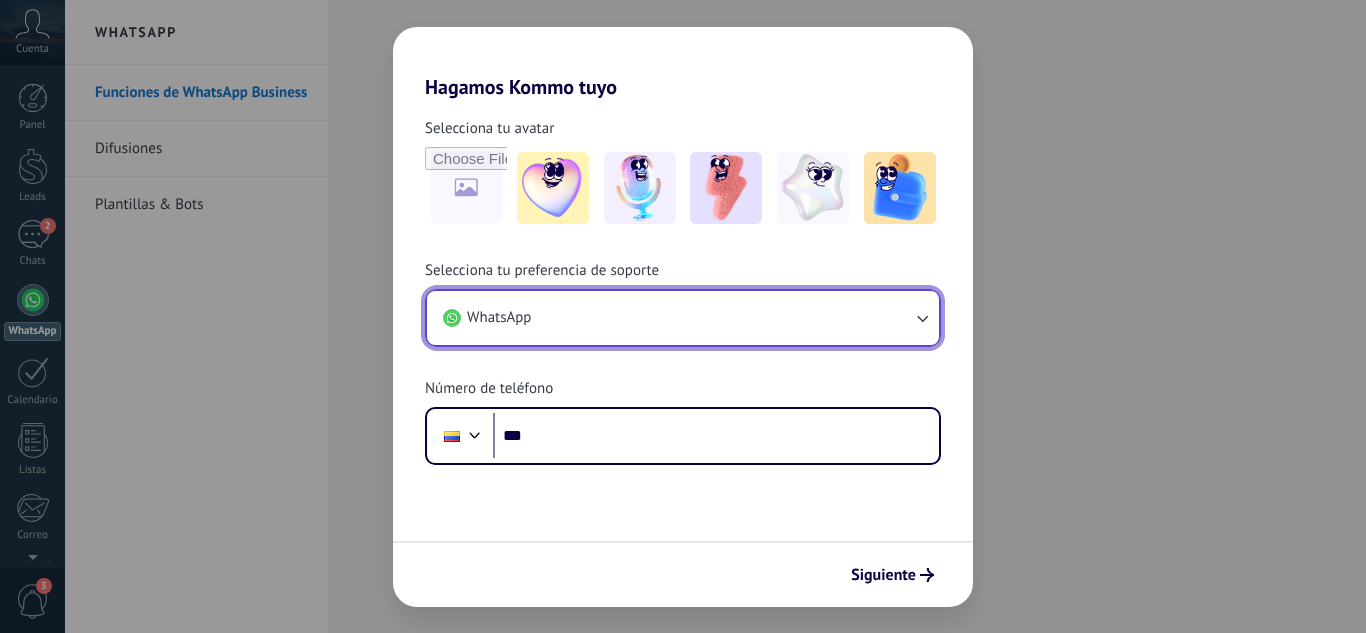 click on "WhatsApp" at bounding box center (683, 318) 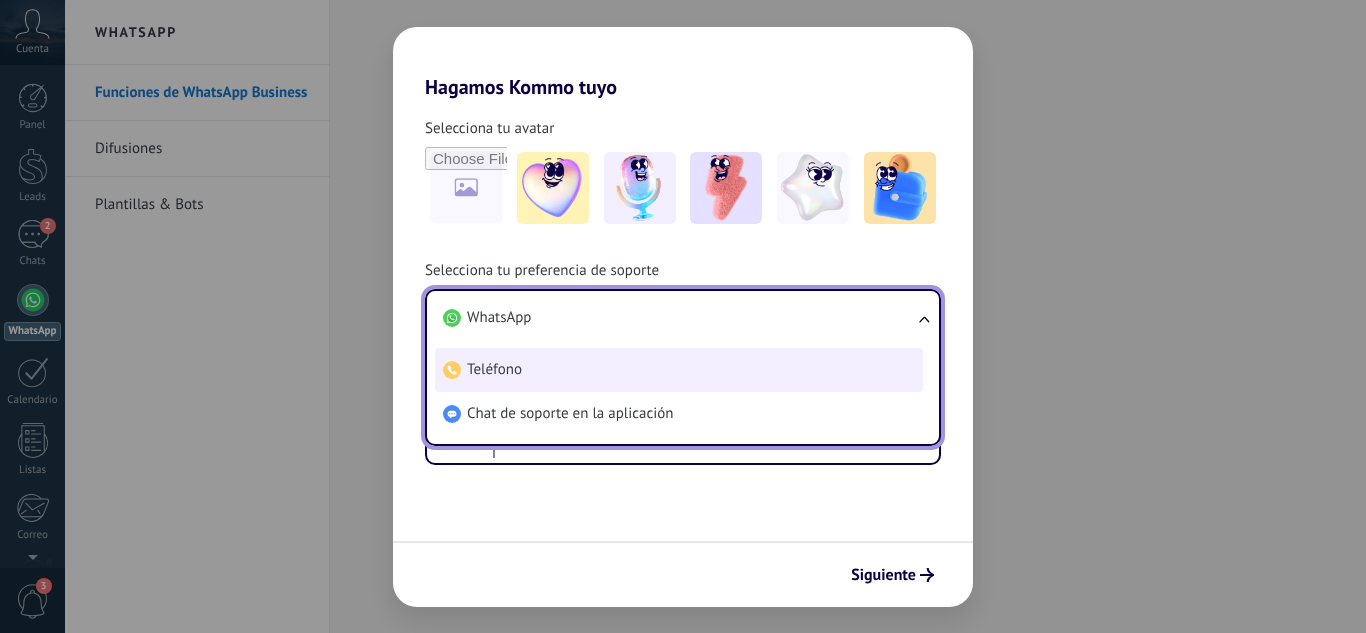 click on "Teléfono" at bounding box center (679, 370) 